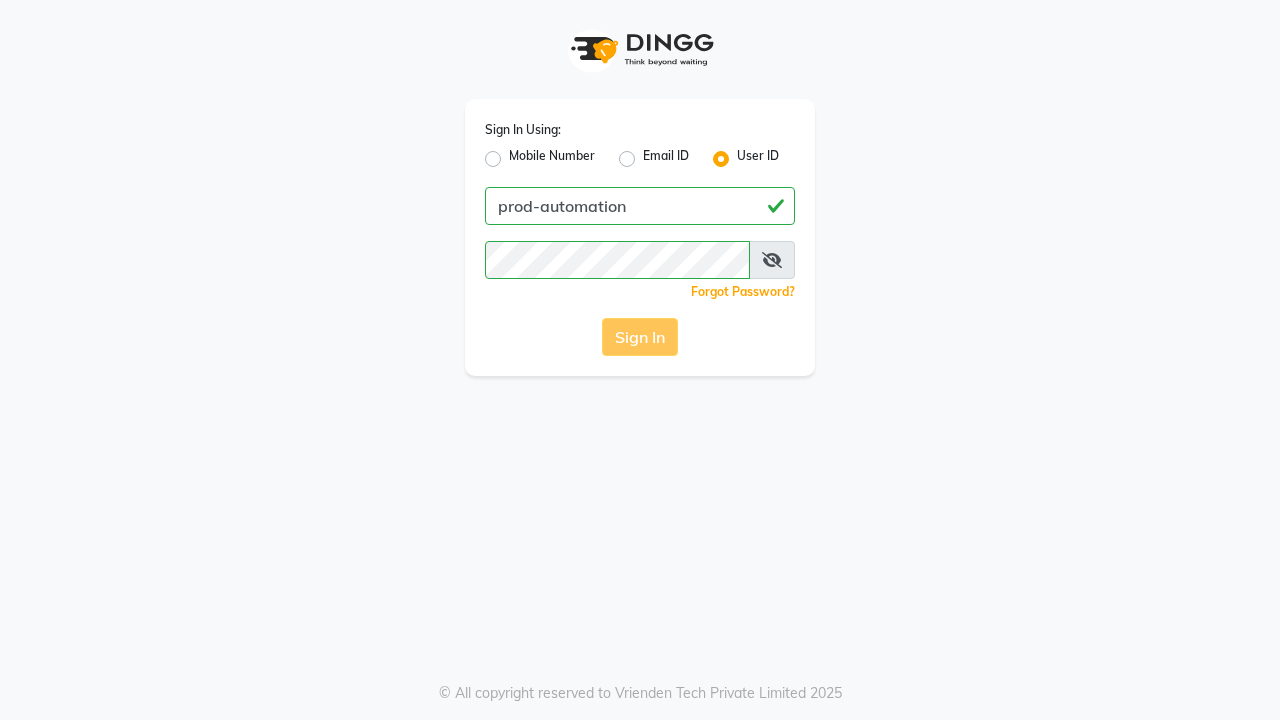 scroll, scrollTop: 0, scrollLeft: 0, axis: both 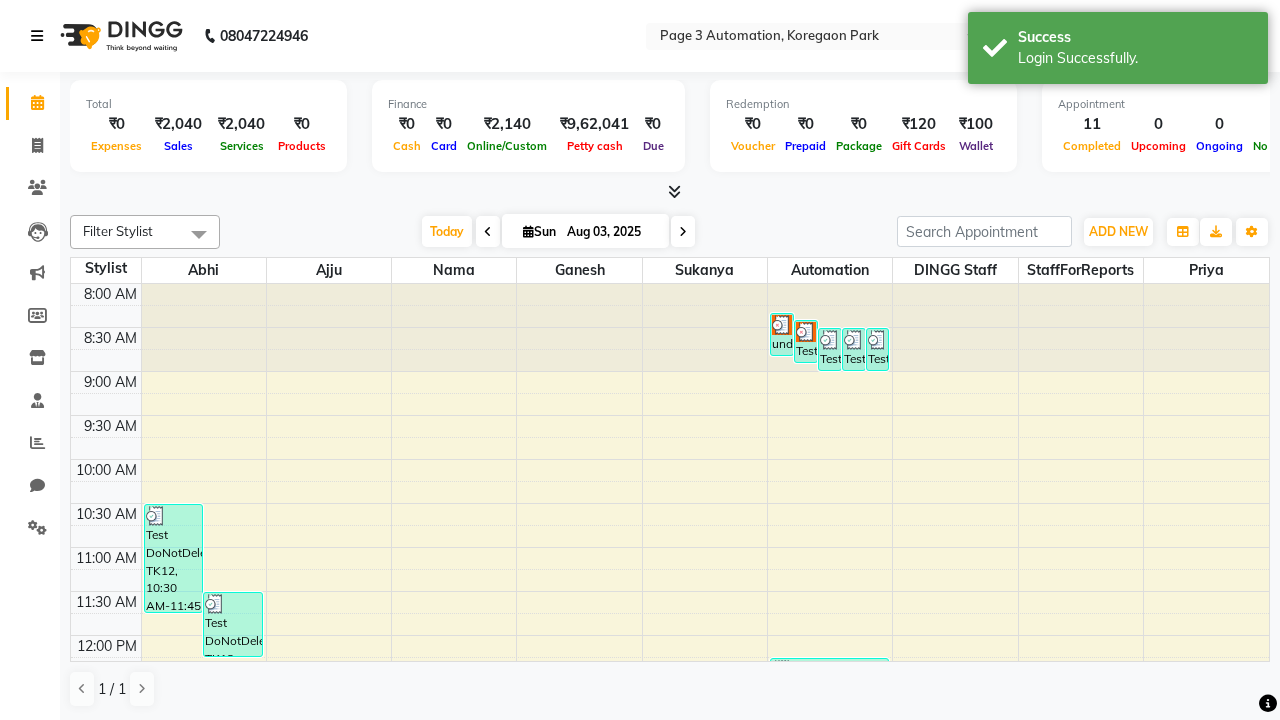 click at bounding box center (37, 36) 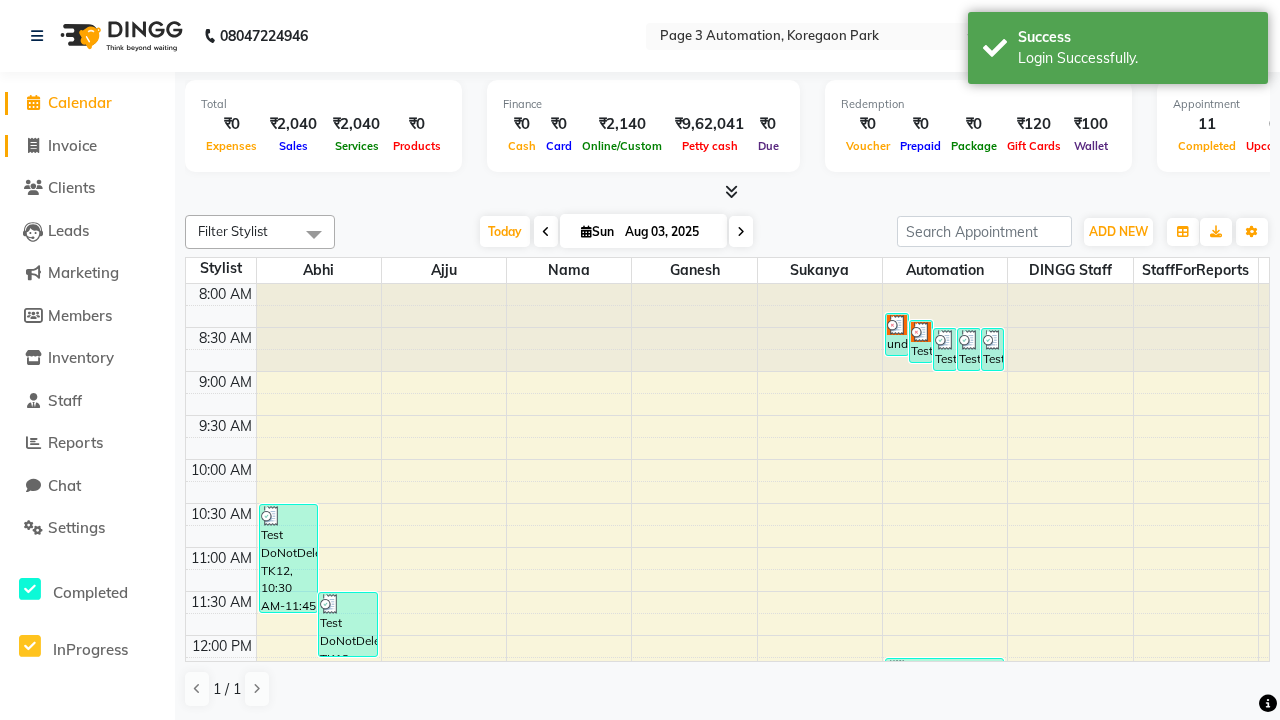 click on "Invoice" 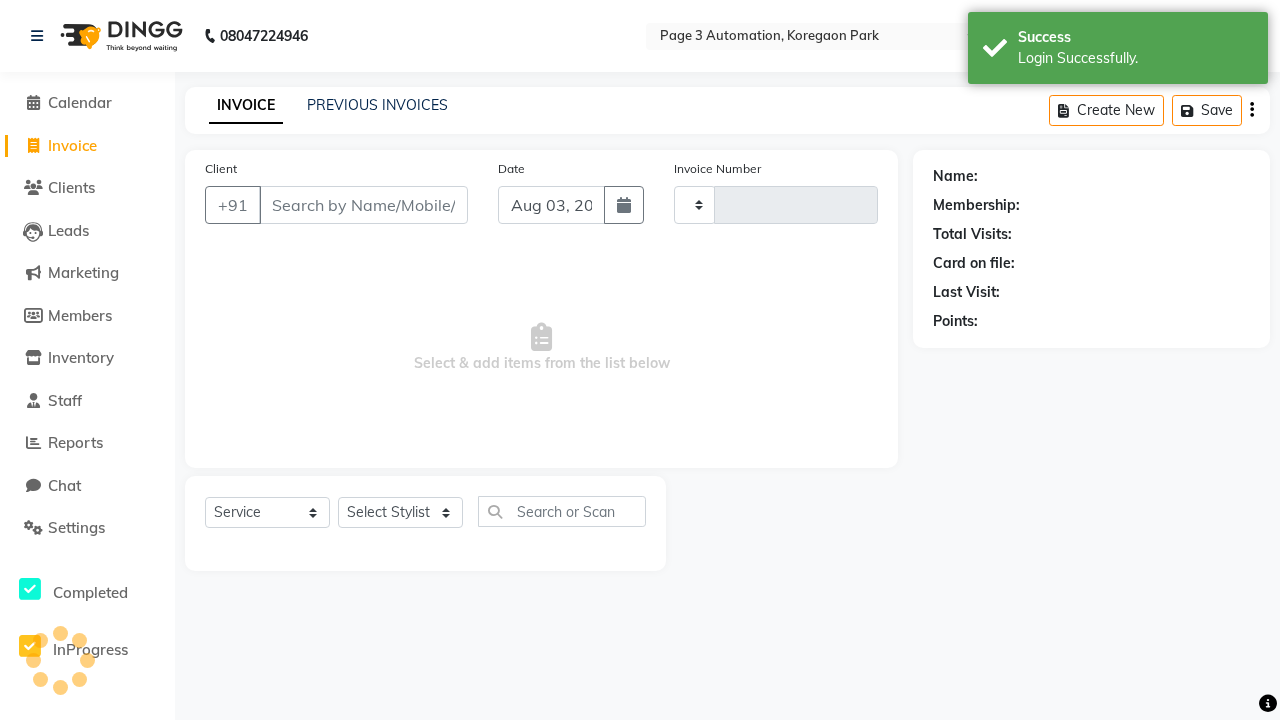 type on "7677" 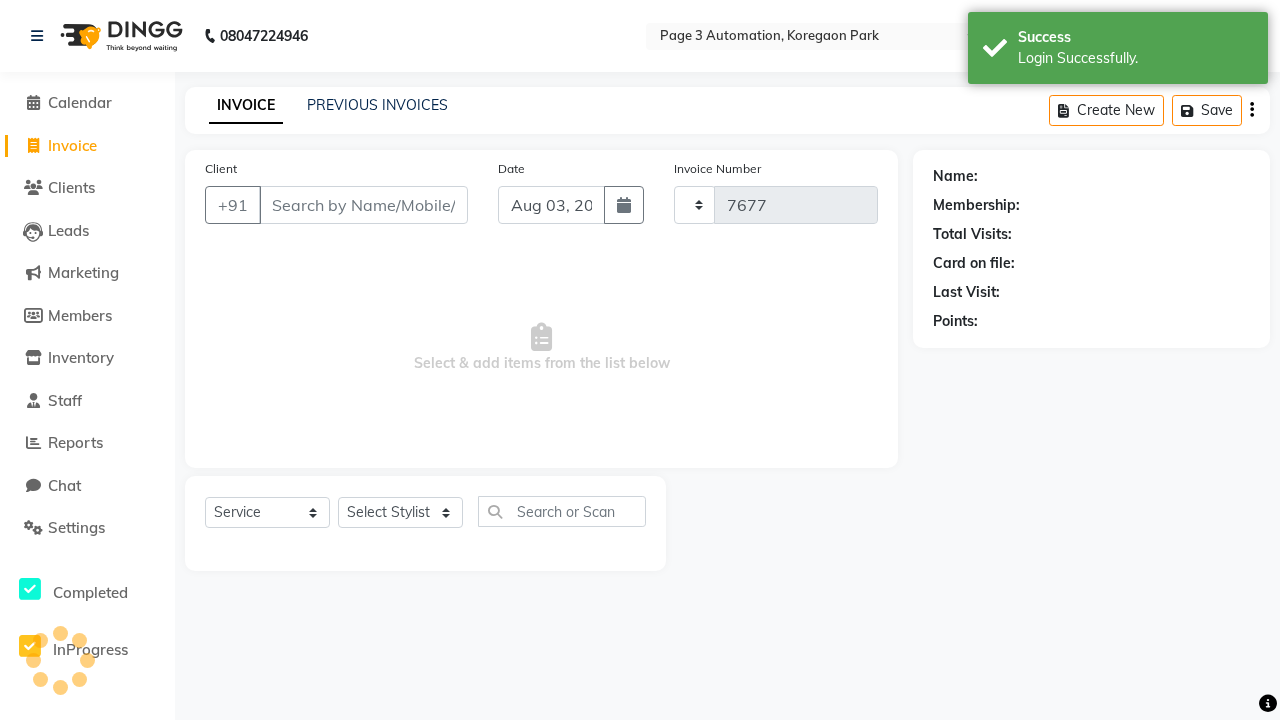 select on "2774" 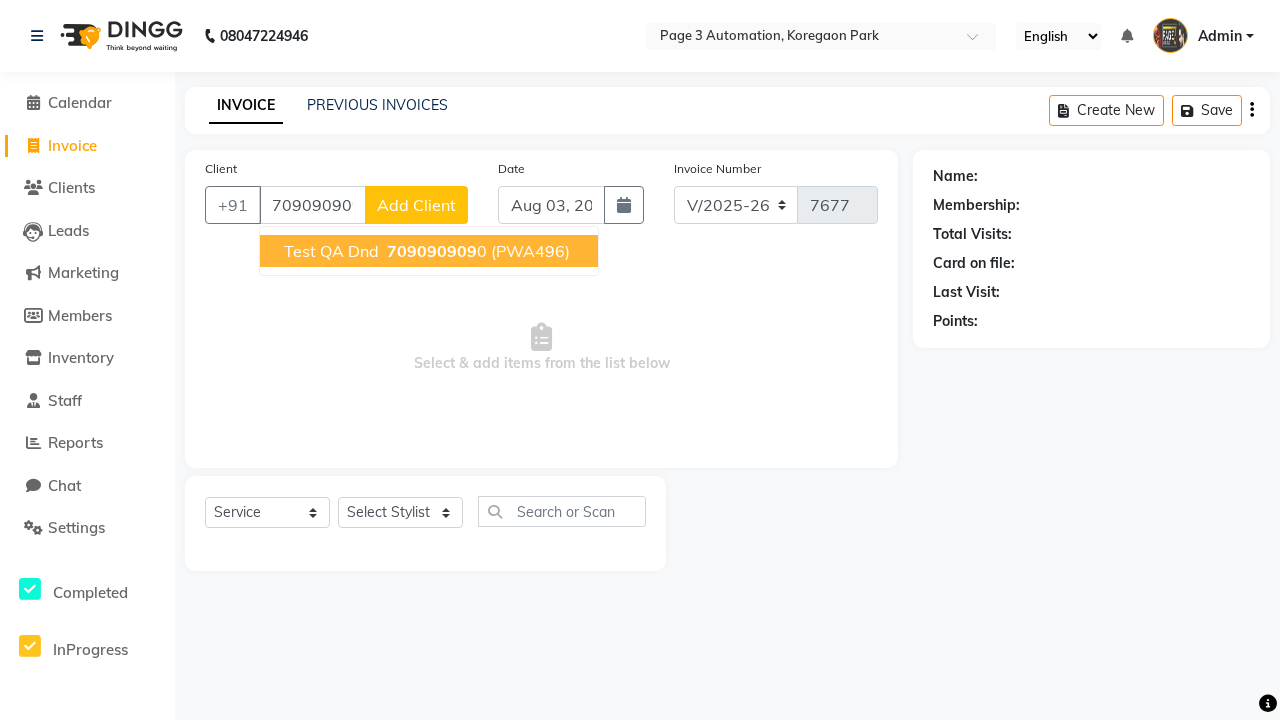 click on "709090909" at bounding box center (432, 251) 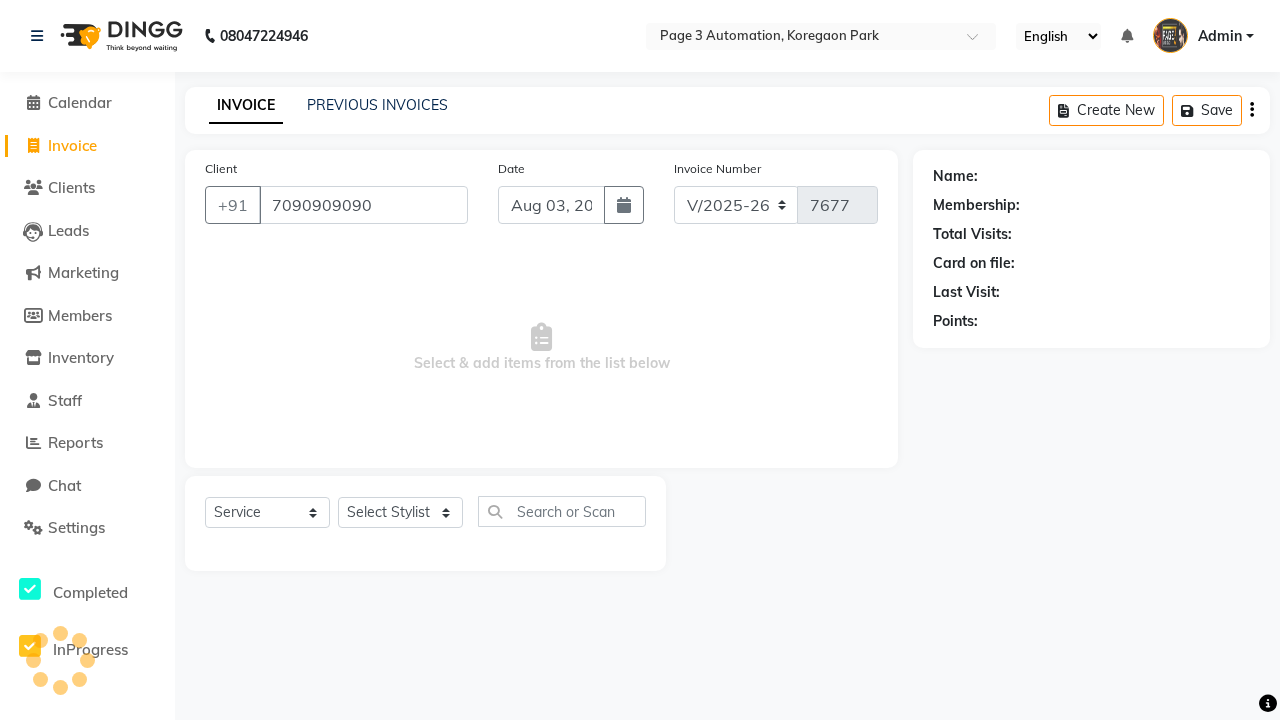 type on "7090909090" 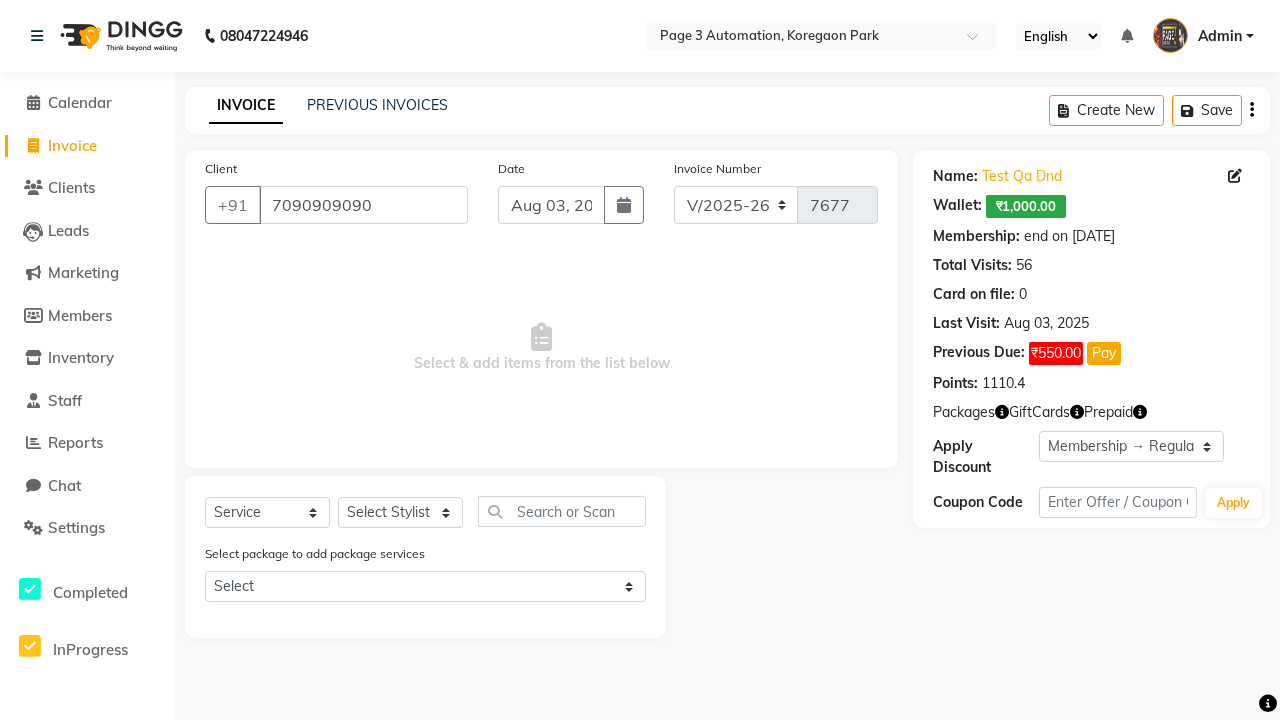 select on "0:" 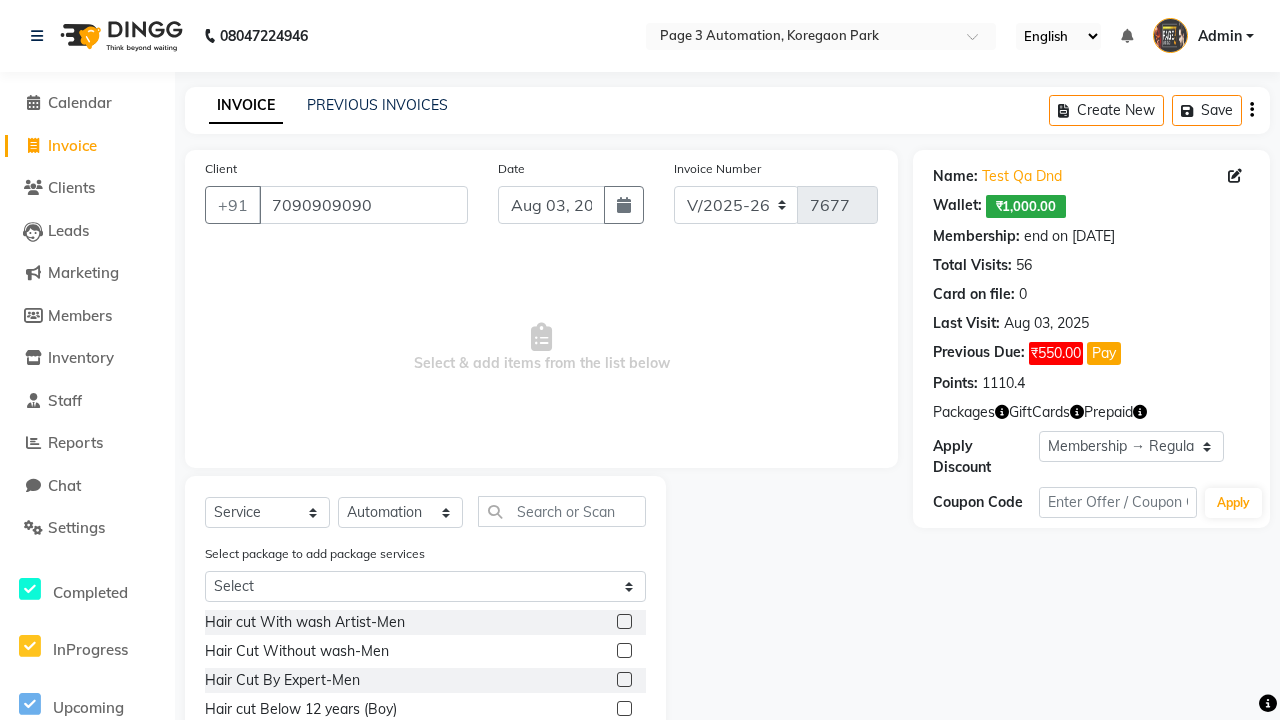click 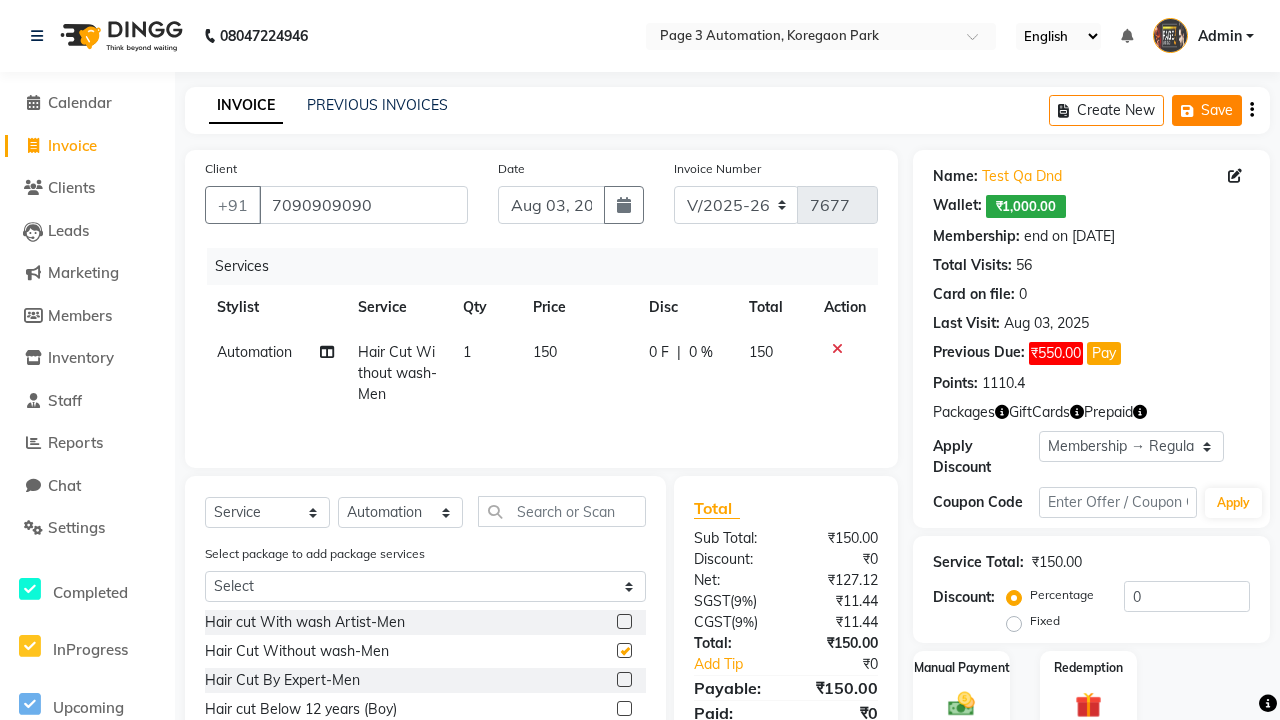 click on "Save" 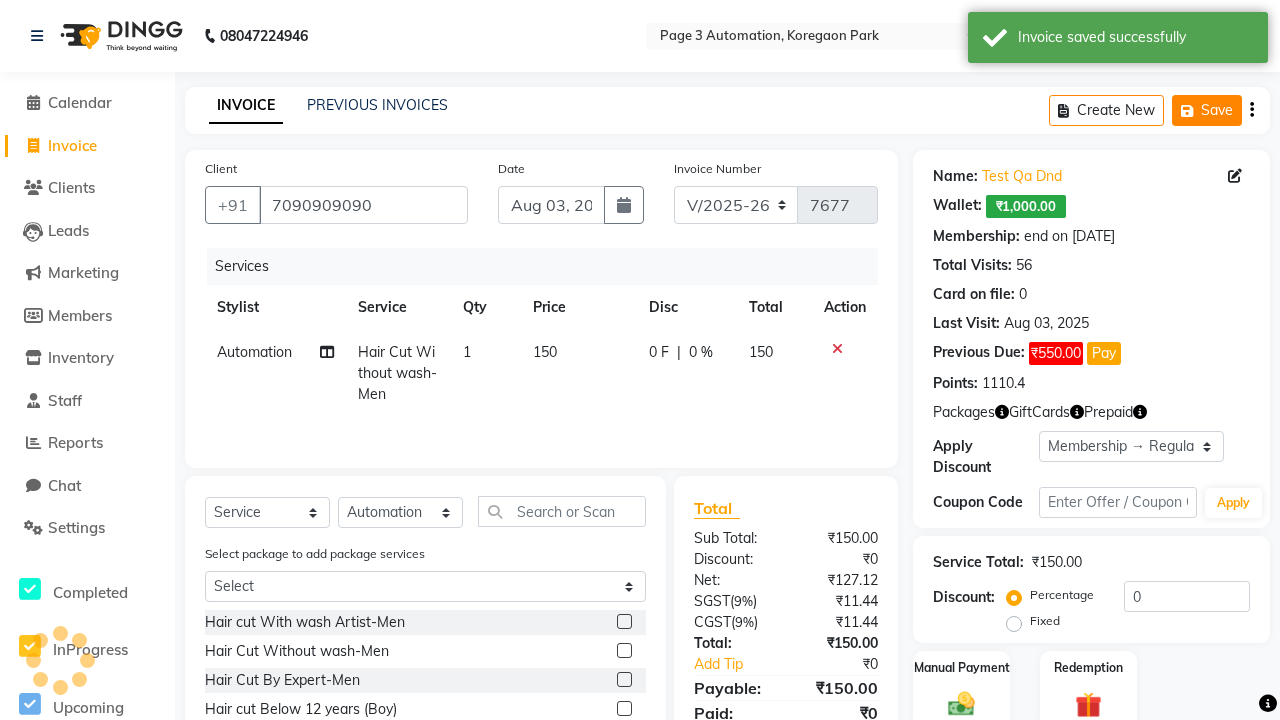 checkbox on "false" 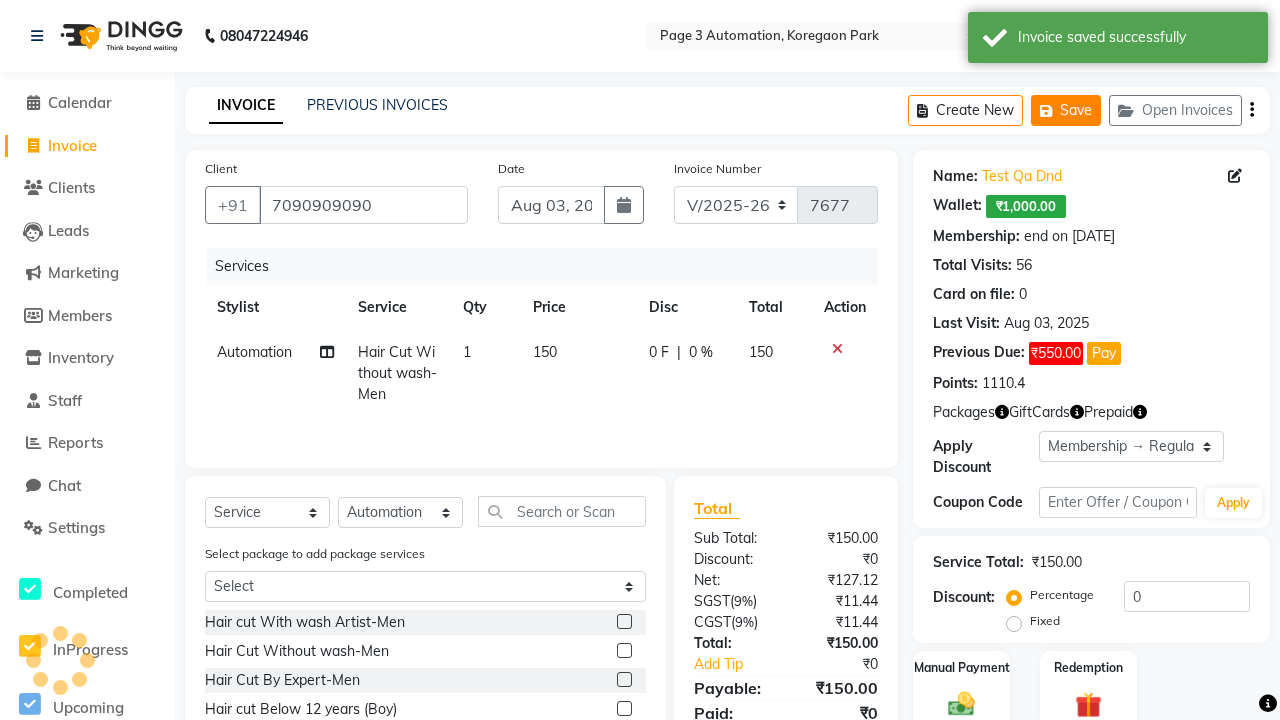 click on "Save" 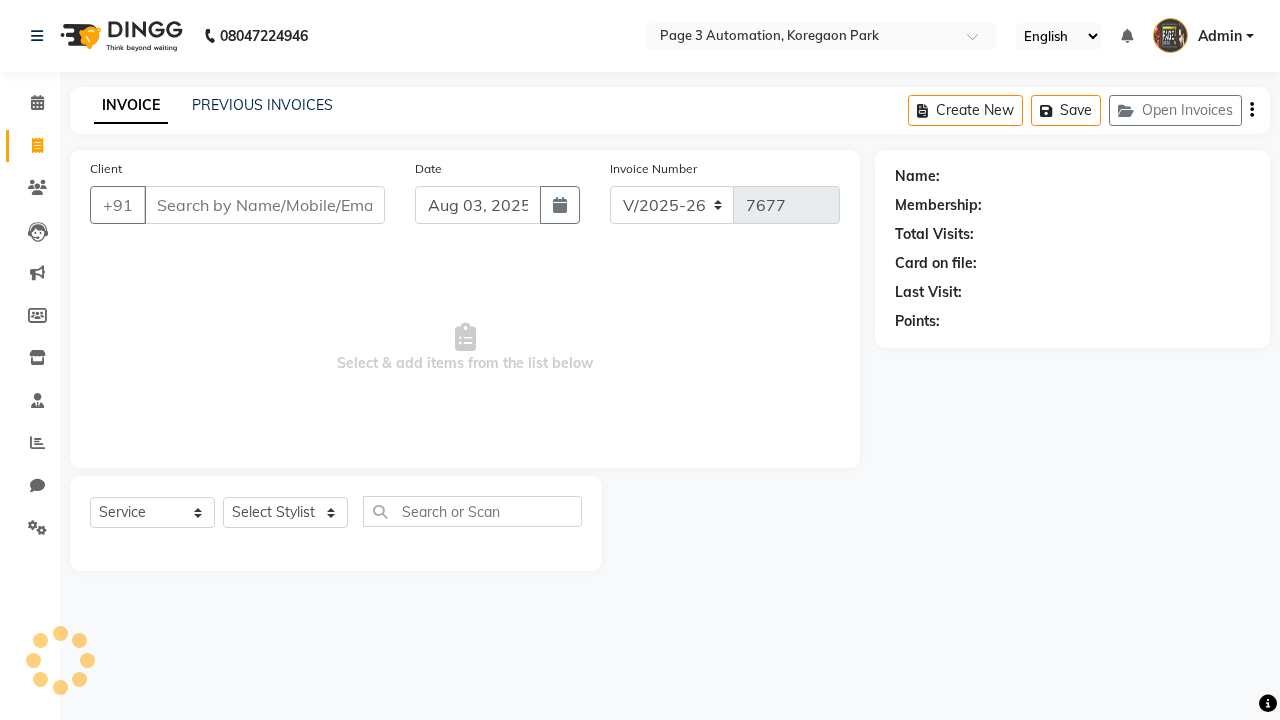 select on "2774" 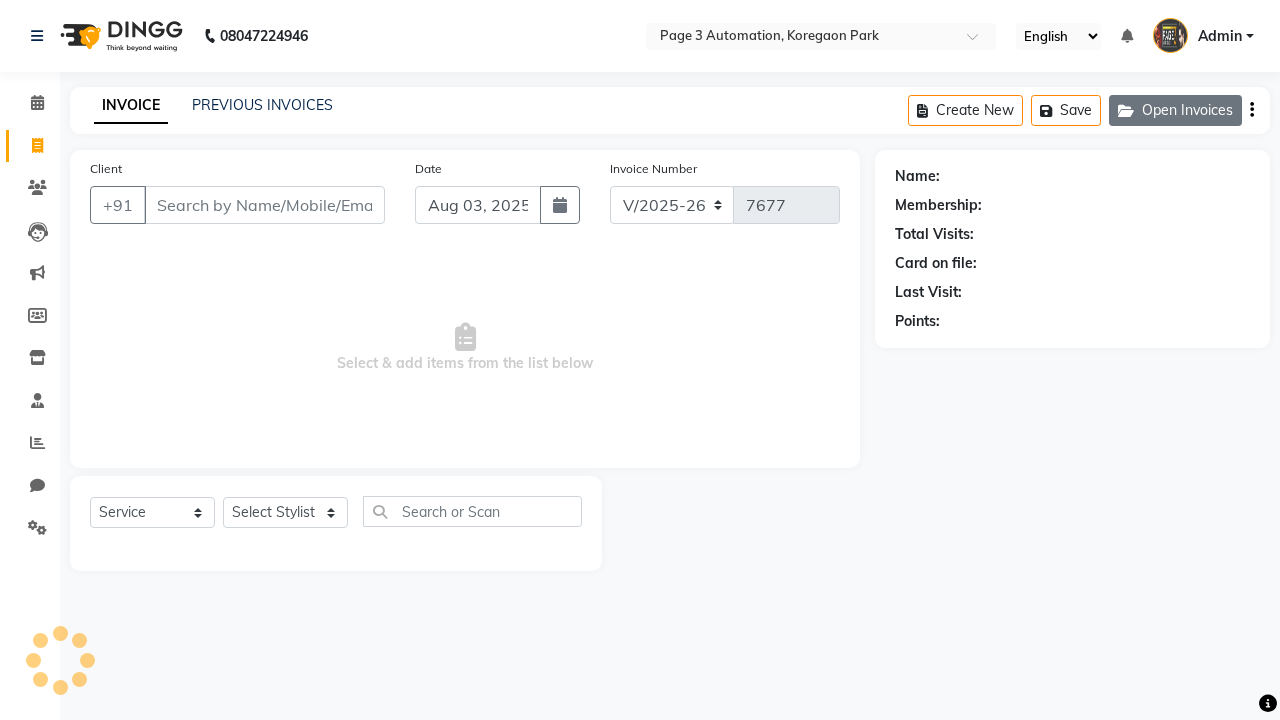 click on "Open Invoices" 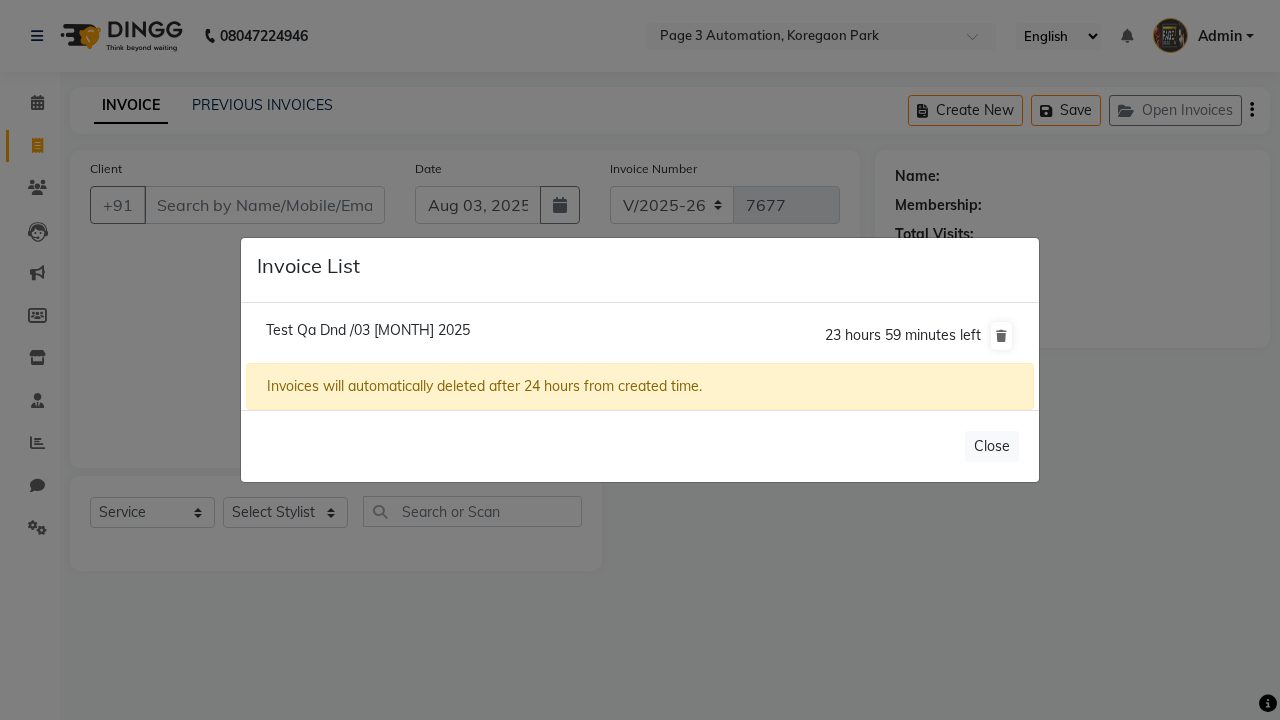 click on "Test Qa Dnd /03 August 2025" 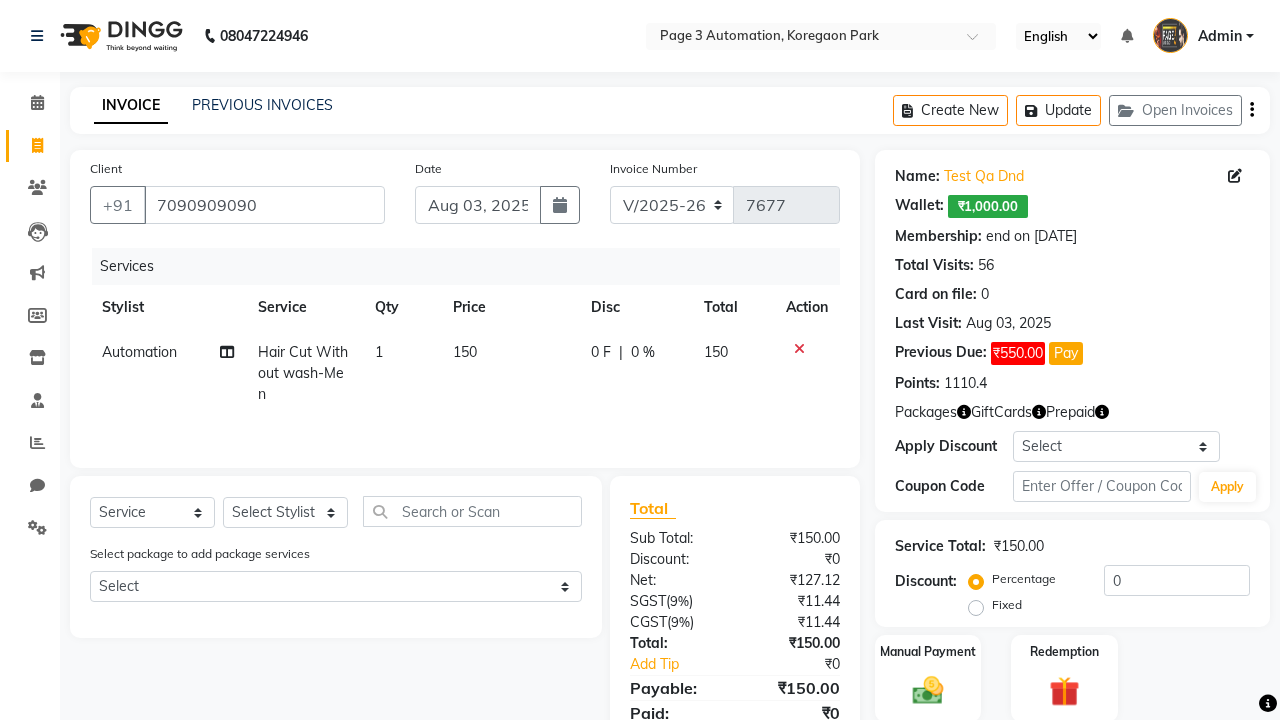 select on "71572" 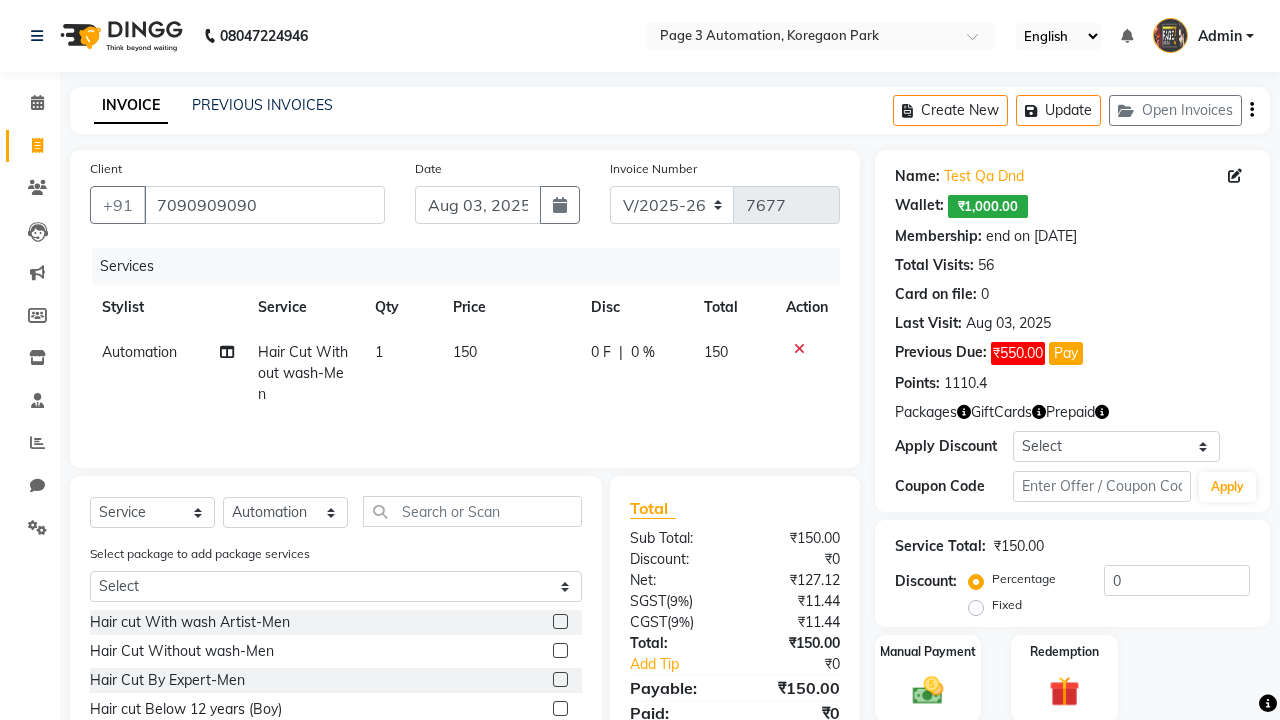 click 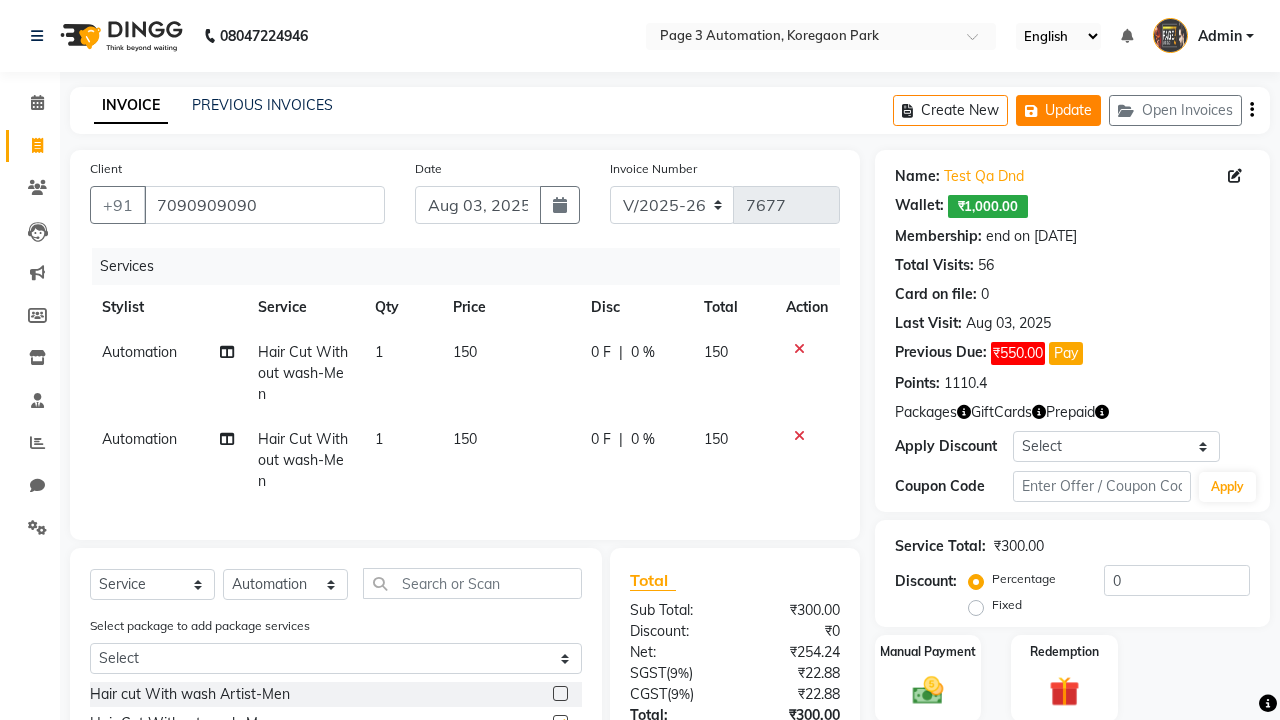 click on "Update" 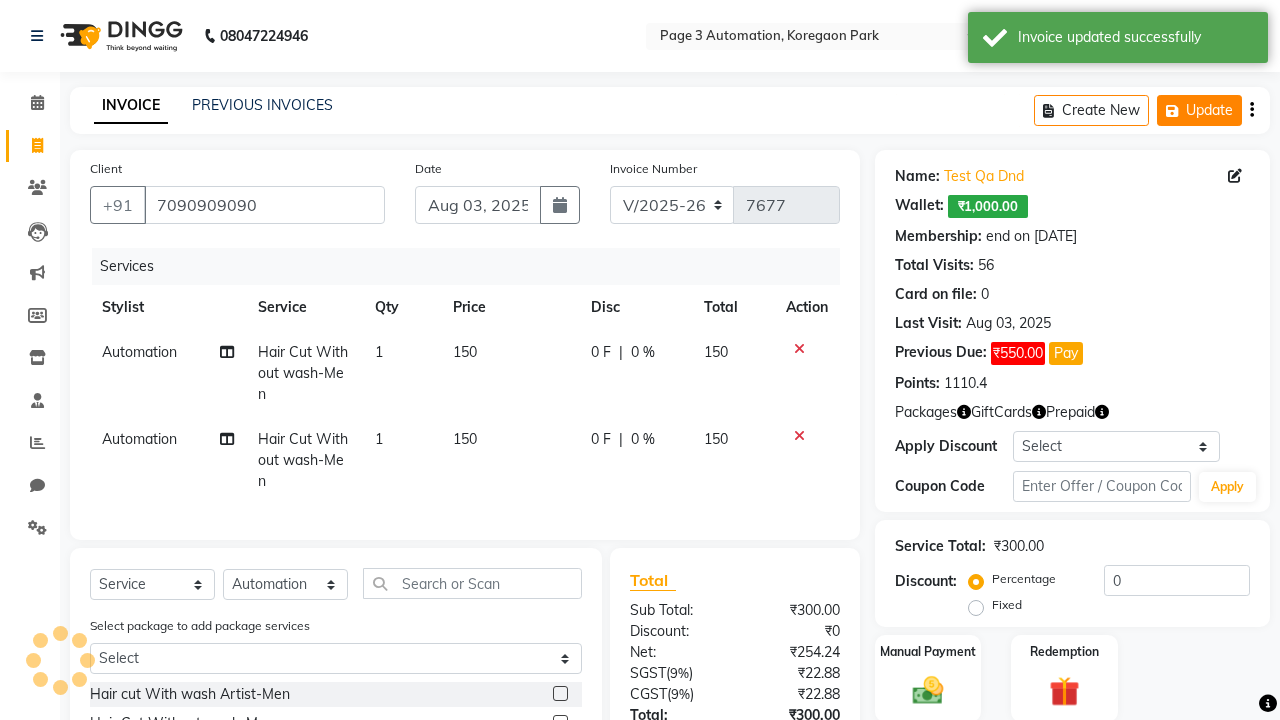 checkbox on "false" 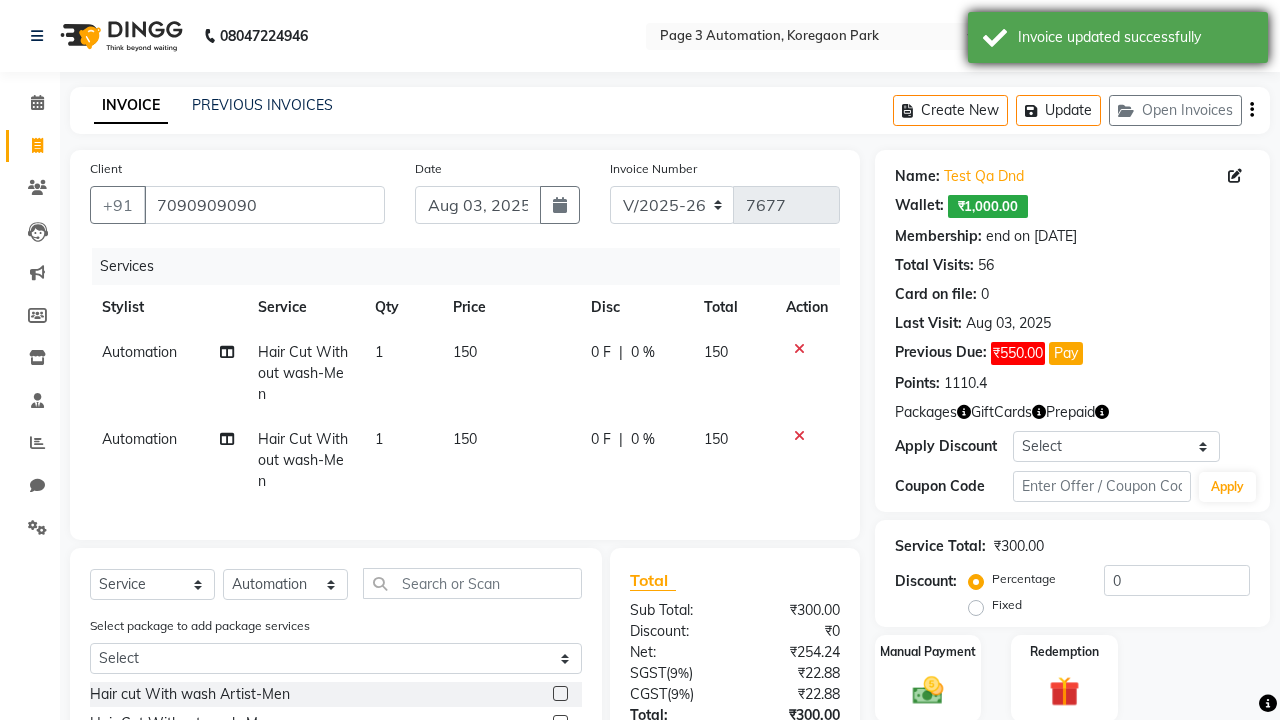 click on "Invoice updated successfully" at bounding box center [1135, 37] 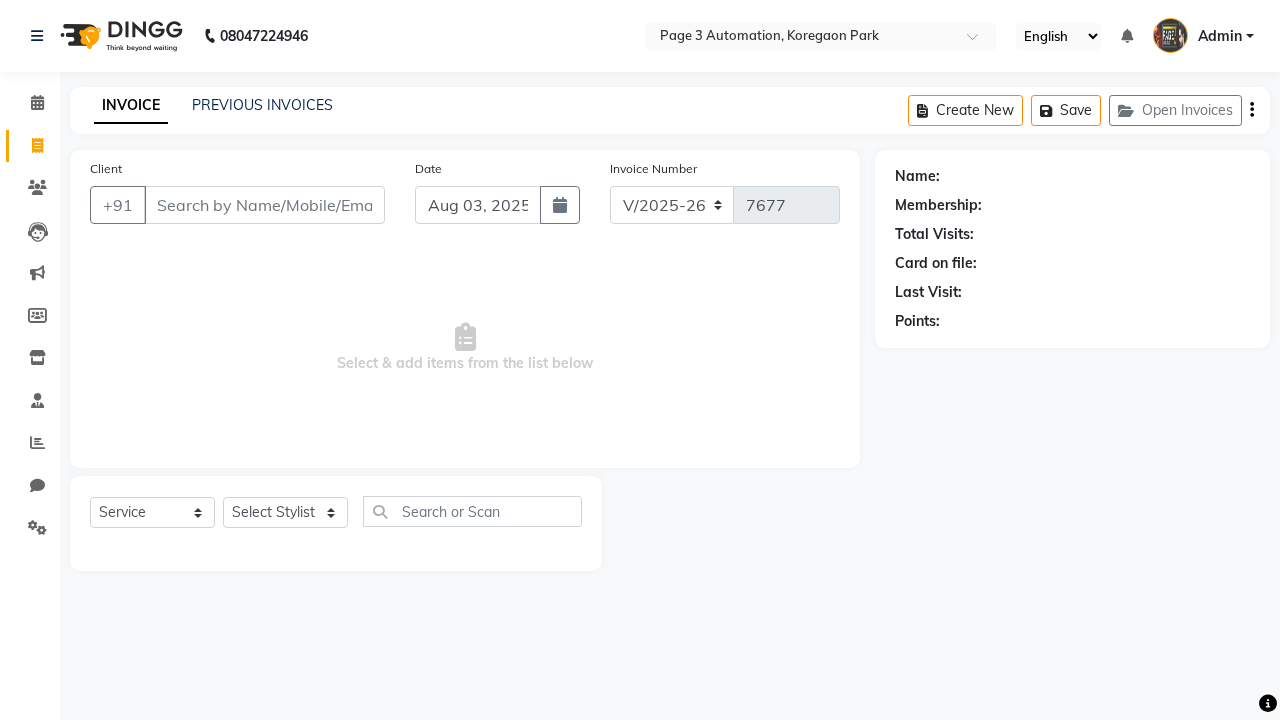 select on "2774" 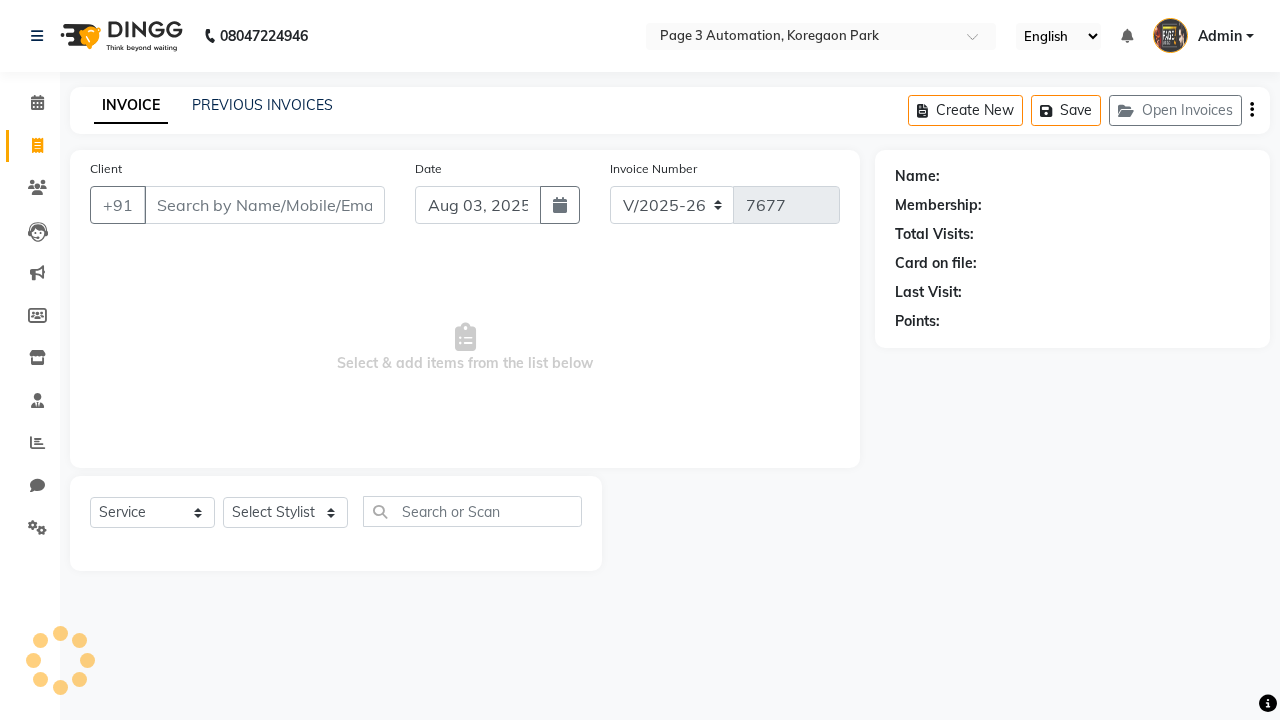 scroll, scrollTop: 0, scrollLeft: 0, axis: both 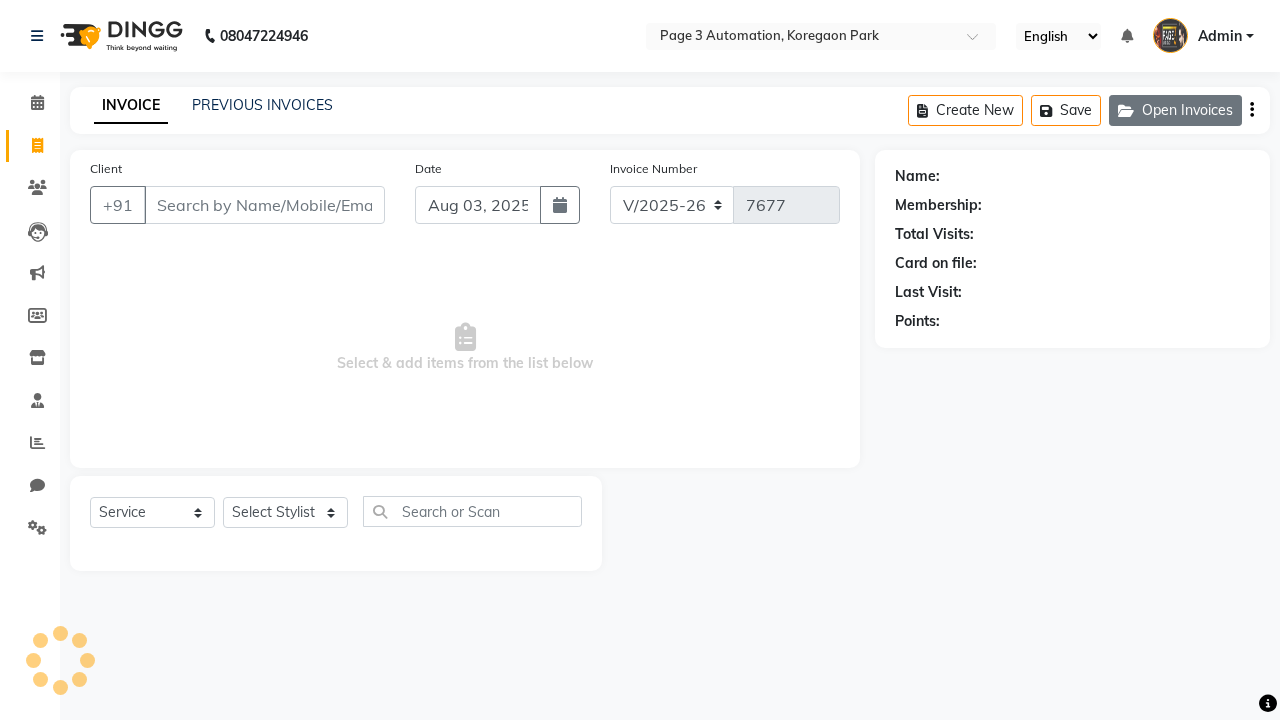 click on "Open Invoices" 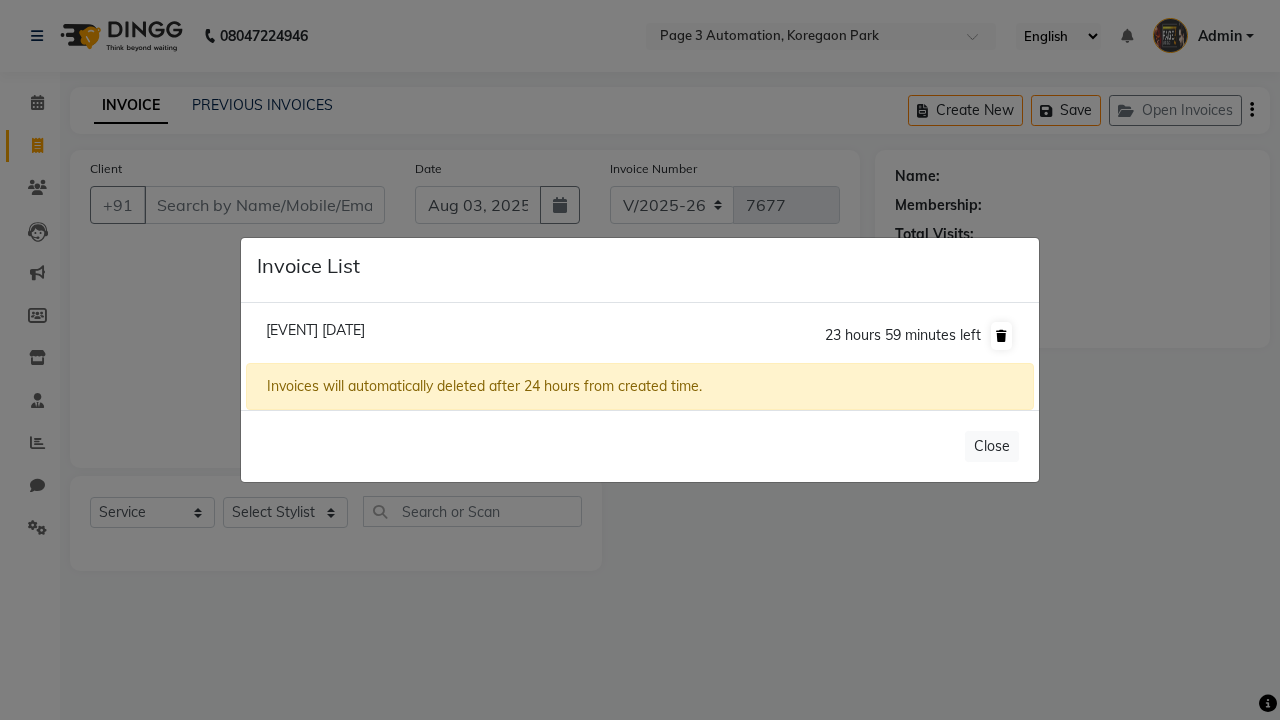 click 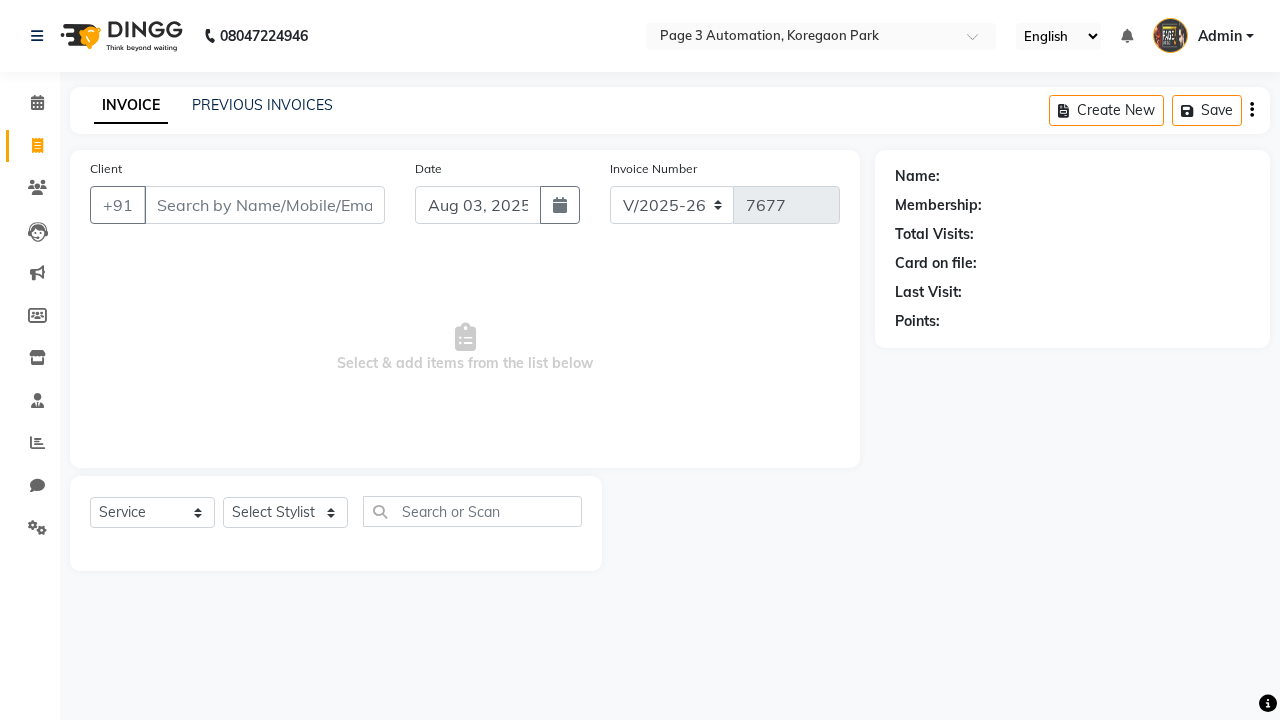 click on "Admin" at bounding box center [1220, 36] 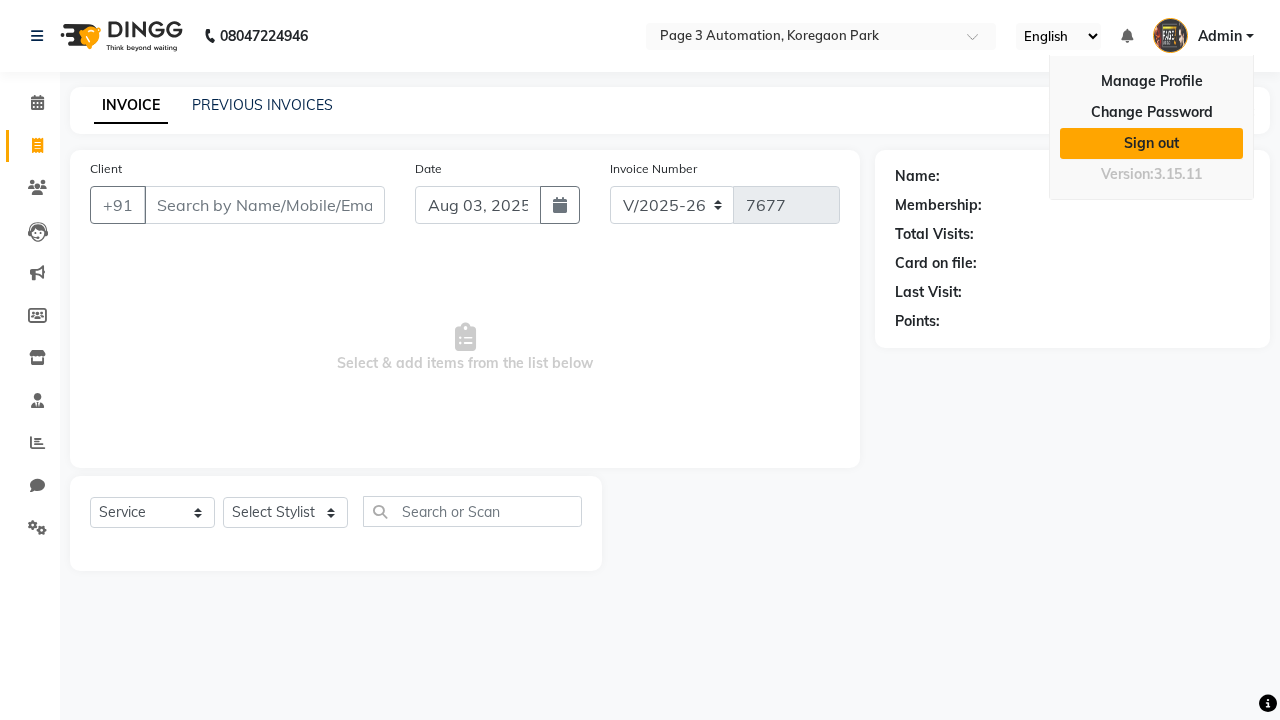 click on "Sign out" at bounding box center [1151, 143] 